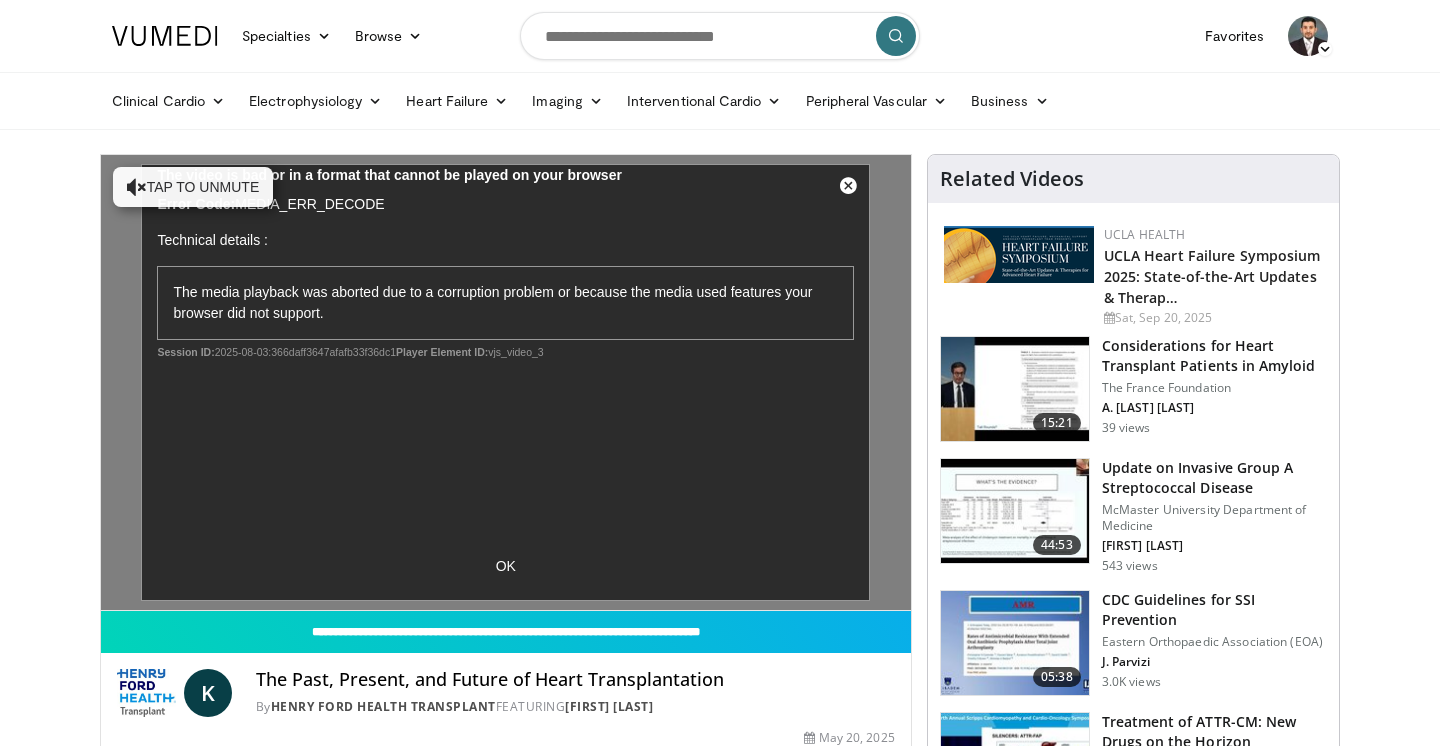 scroll, scrollTop: 0, scrollLeft: 0, axis: both 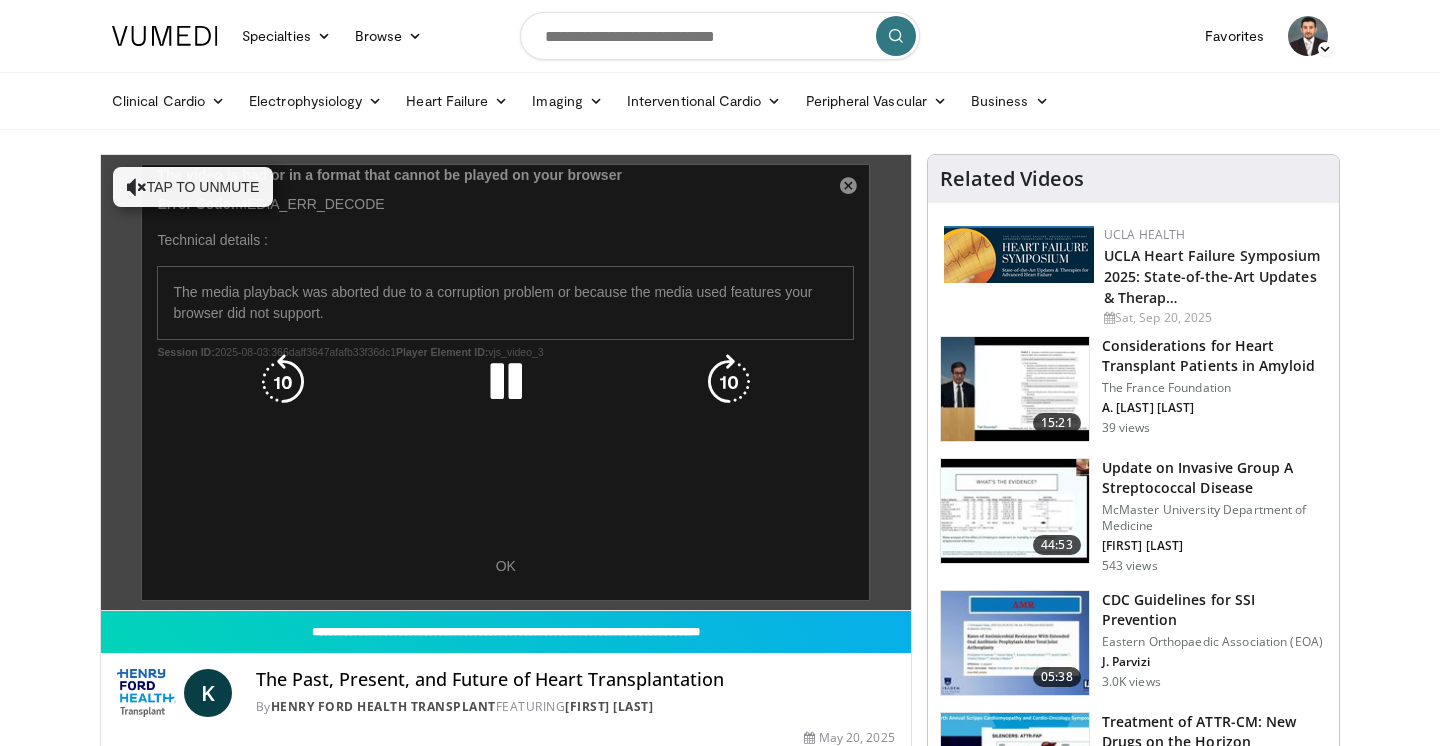 click on "Tap to unmute" at bounding box center (193, 187) 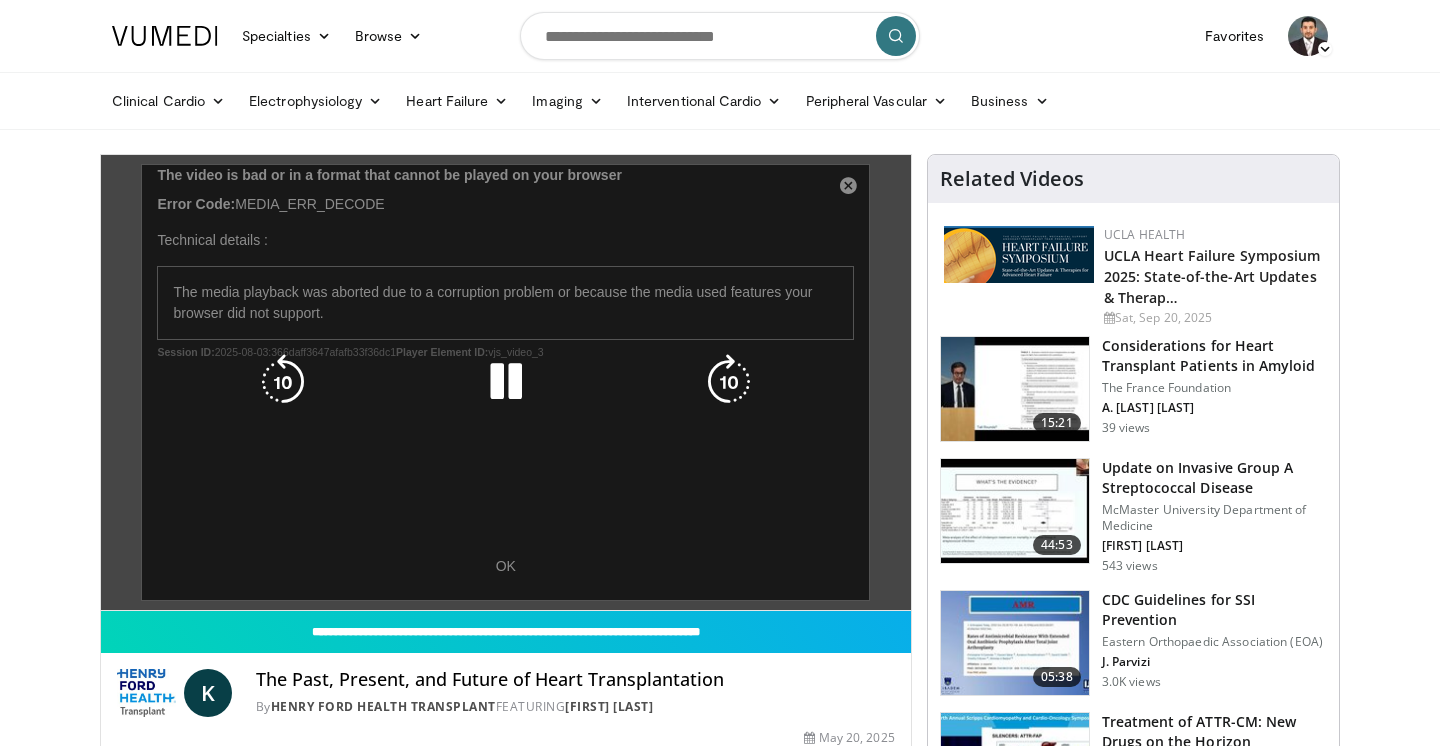click at bounding box center (283, 382) 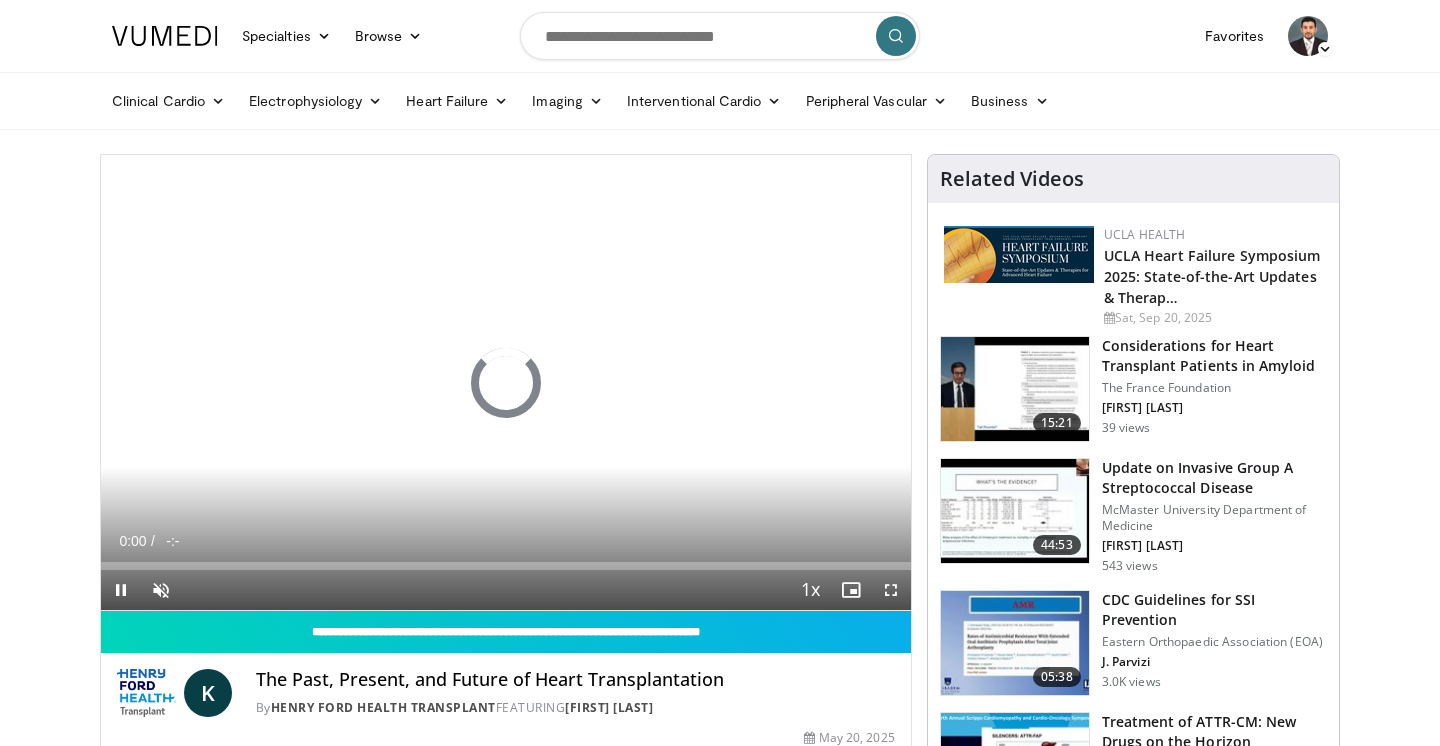 scroll, scrollTop: 0, scrollLeft: 0, axis: both 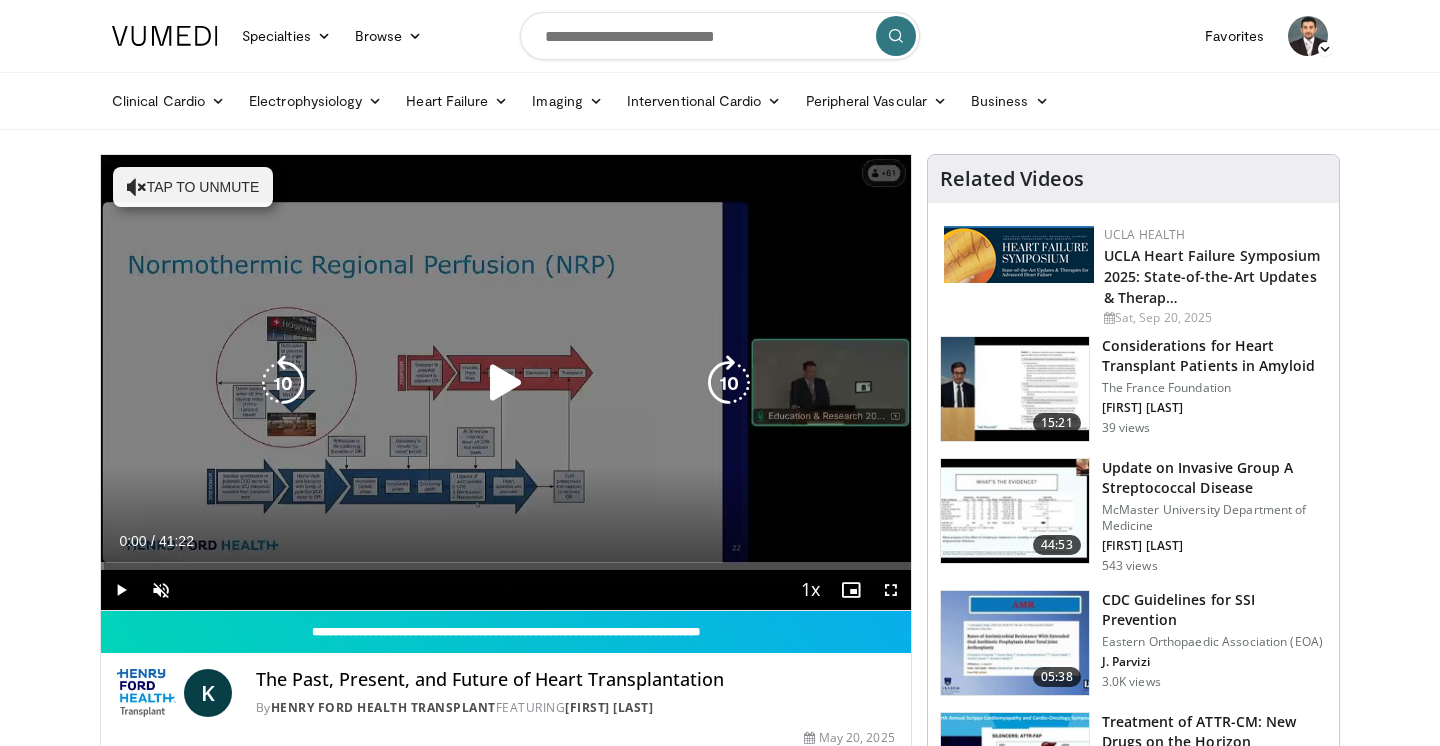 click on "10 seconds
Tap to unmute" at bounding box center (506, 382) 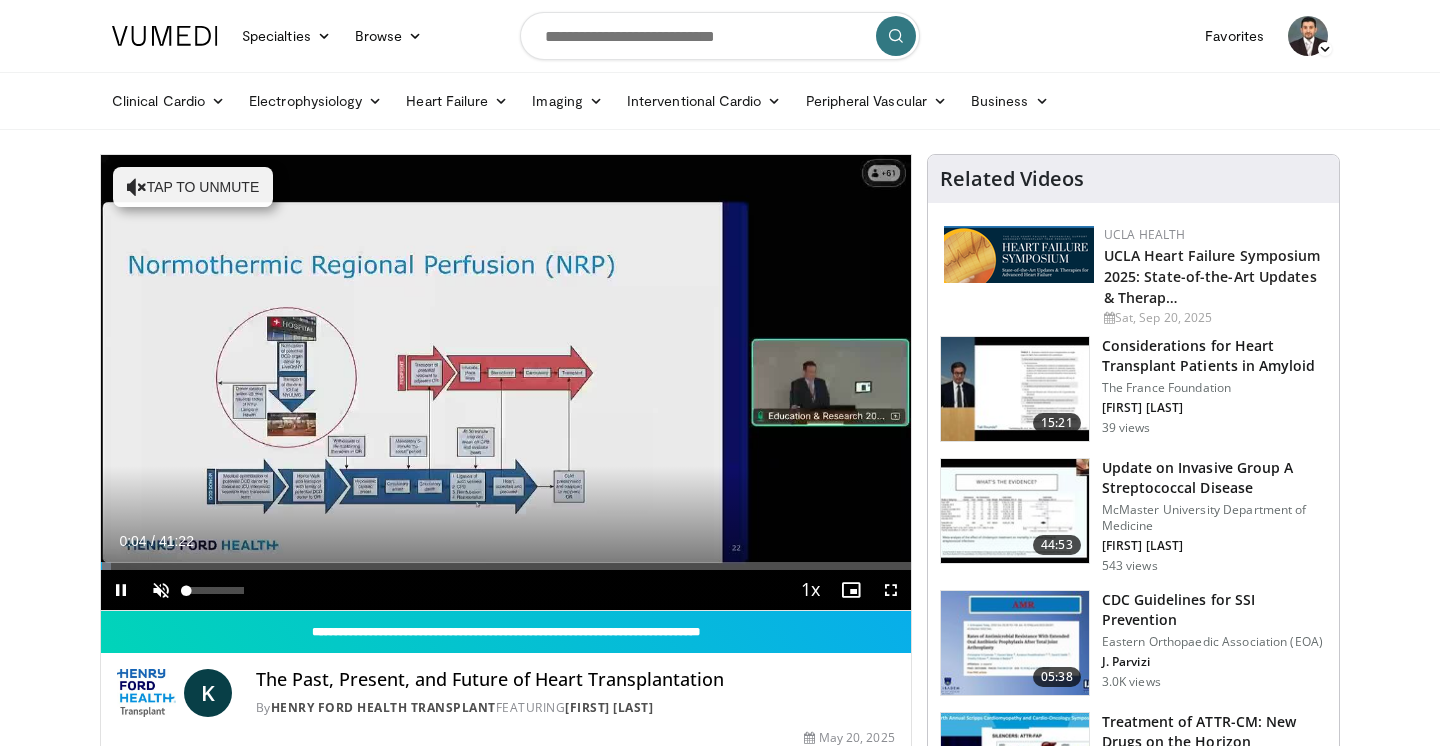click at bounding box center (161, 590) 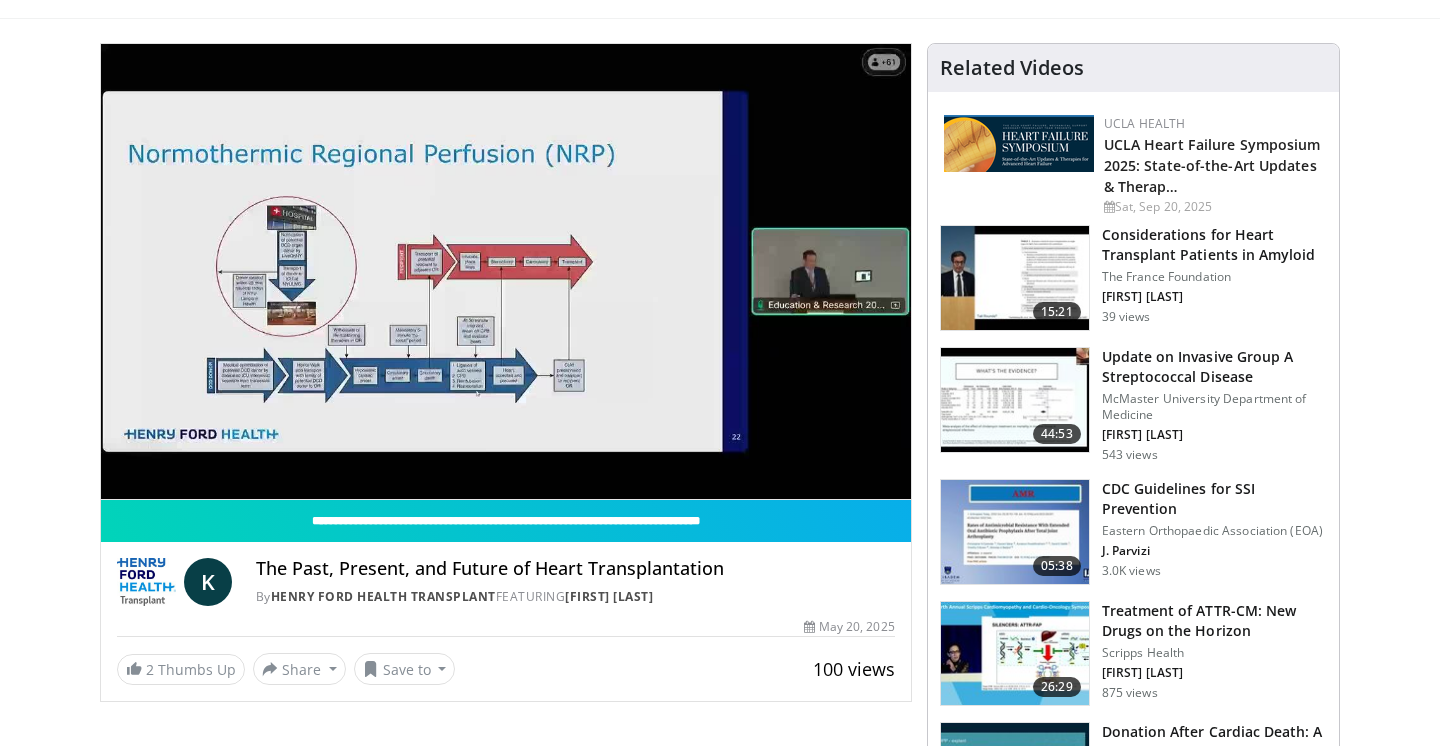 scroll, scrollTop: 116, scrollLeft: 0, axis: vertical 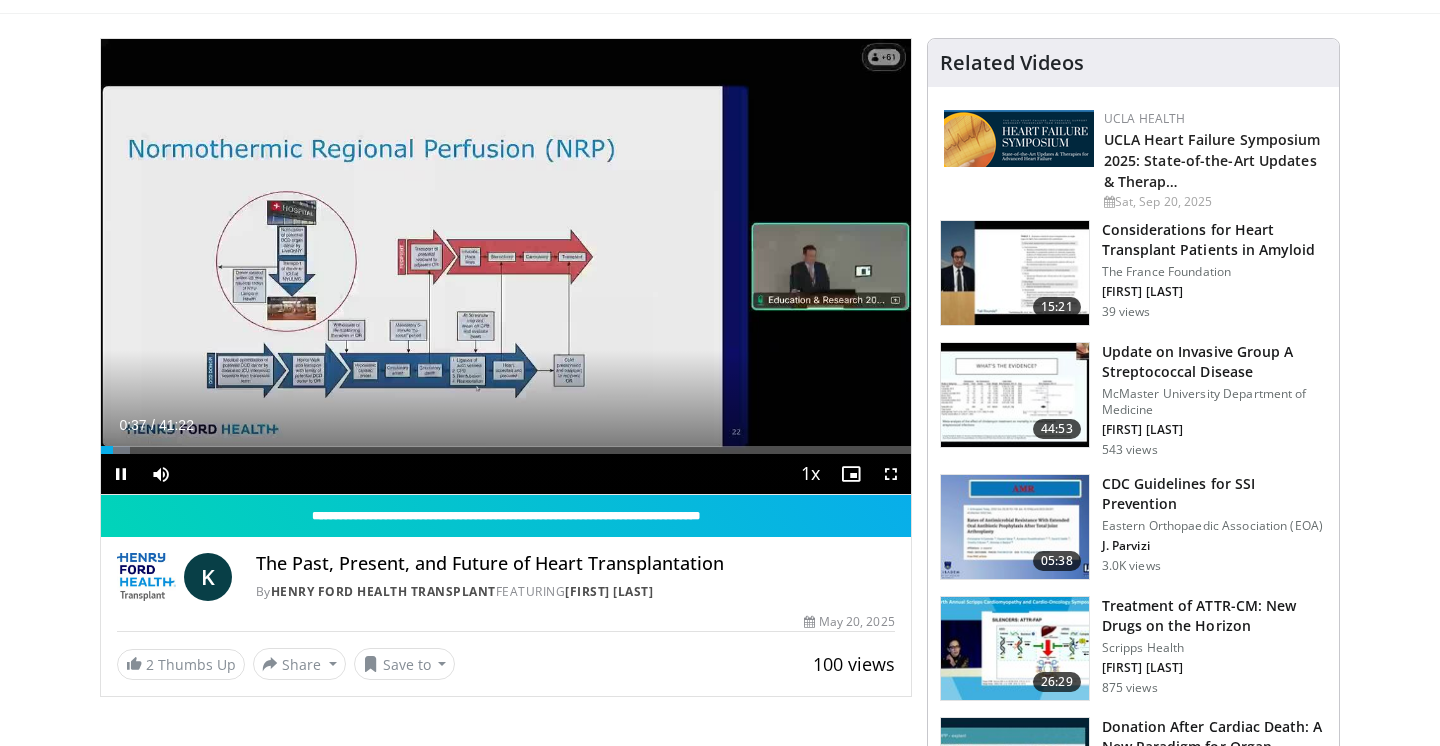 click at bounding box center [891, 474] 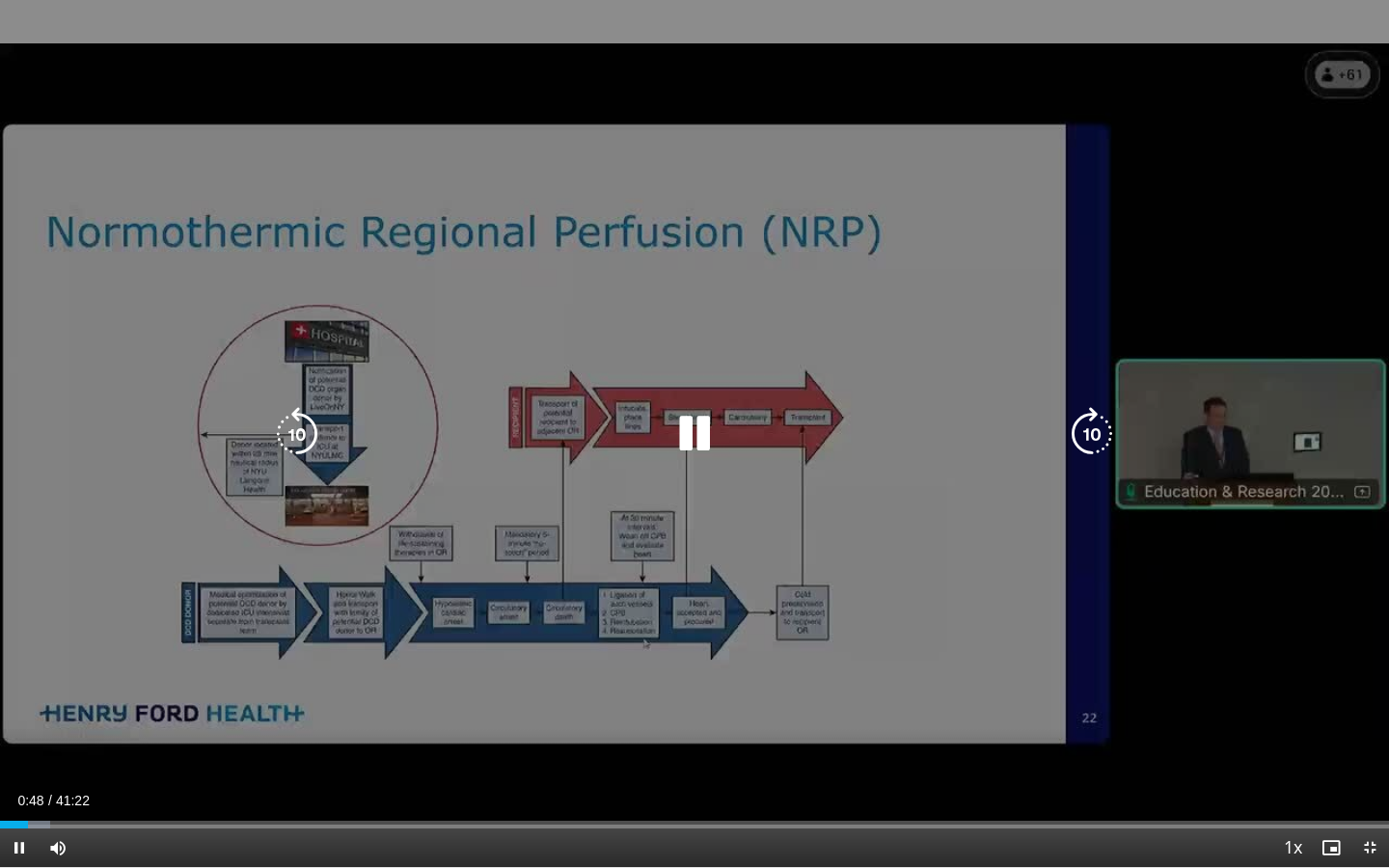 click at bounding box center [1092, 434] 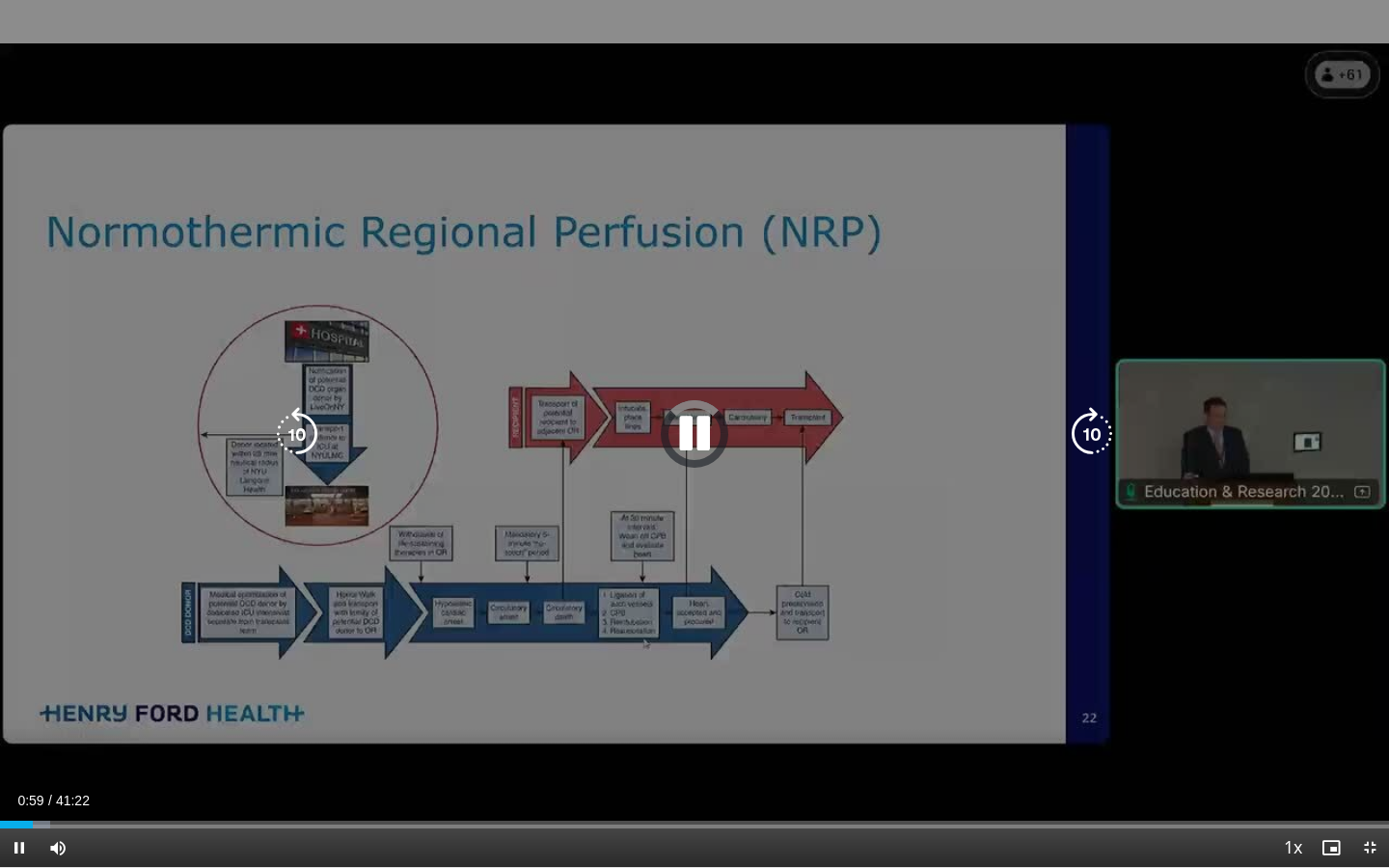 drag, startPoint x: 946, startPoint y: 428, endPoint x: 545, endPoint y: 460, distance: 402.27478 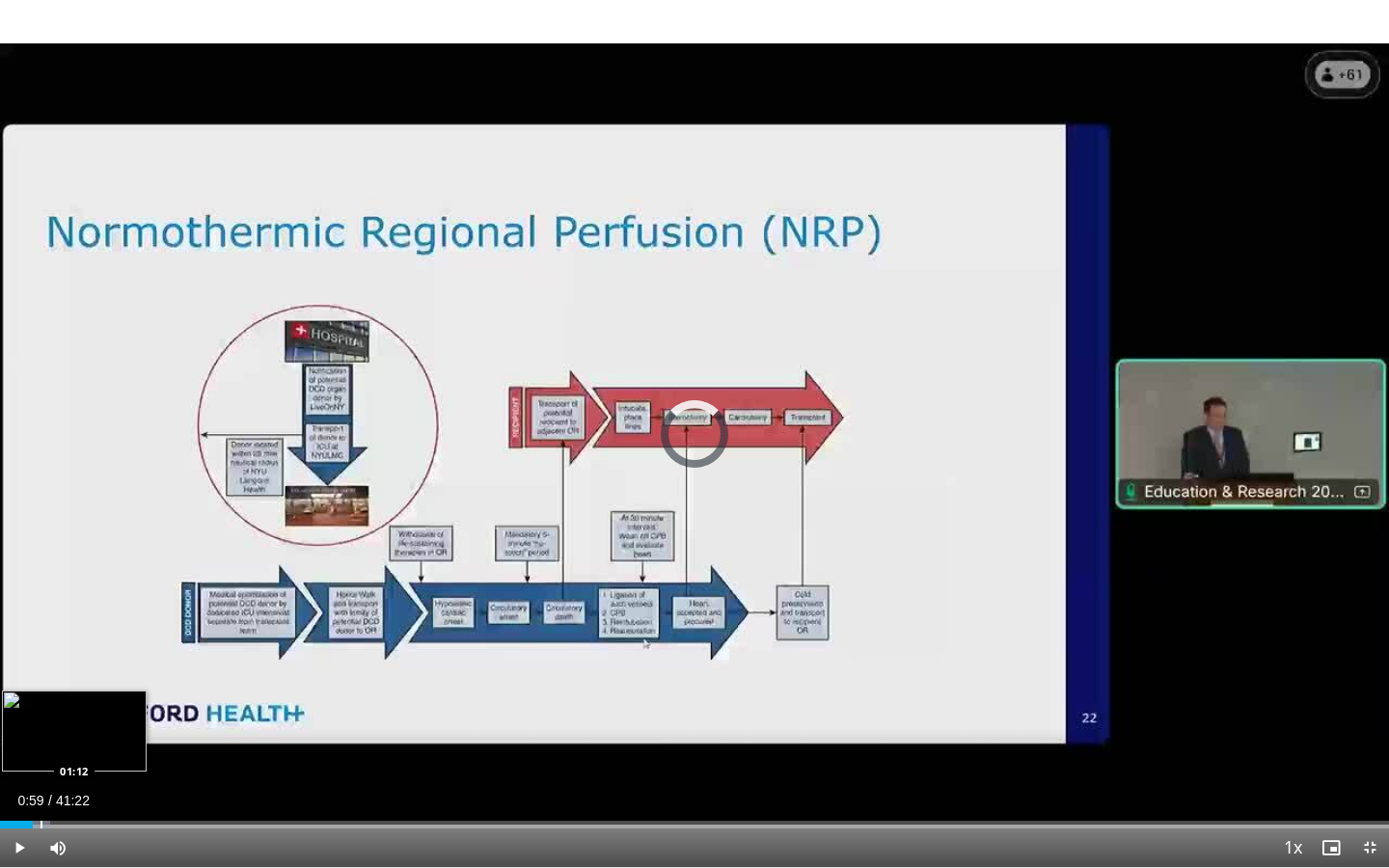 click at bounding box center [25, 825] 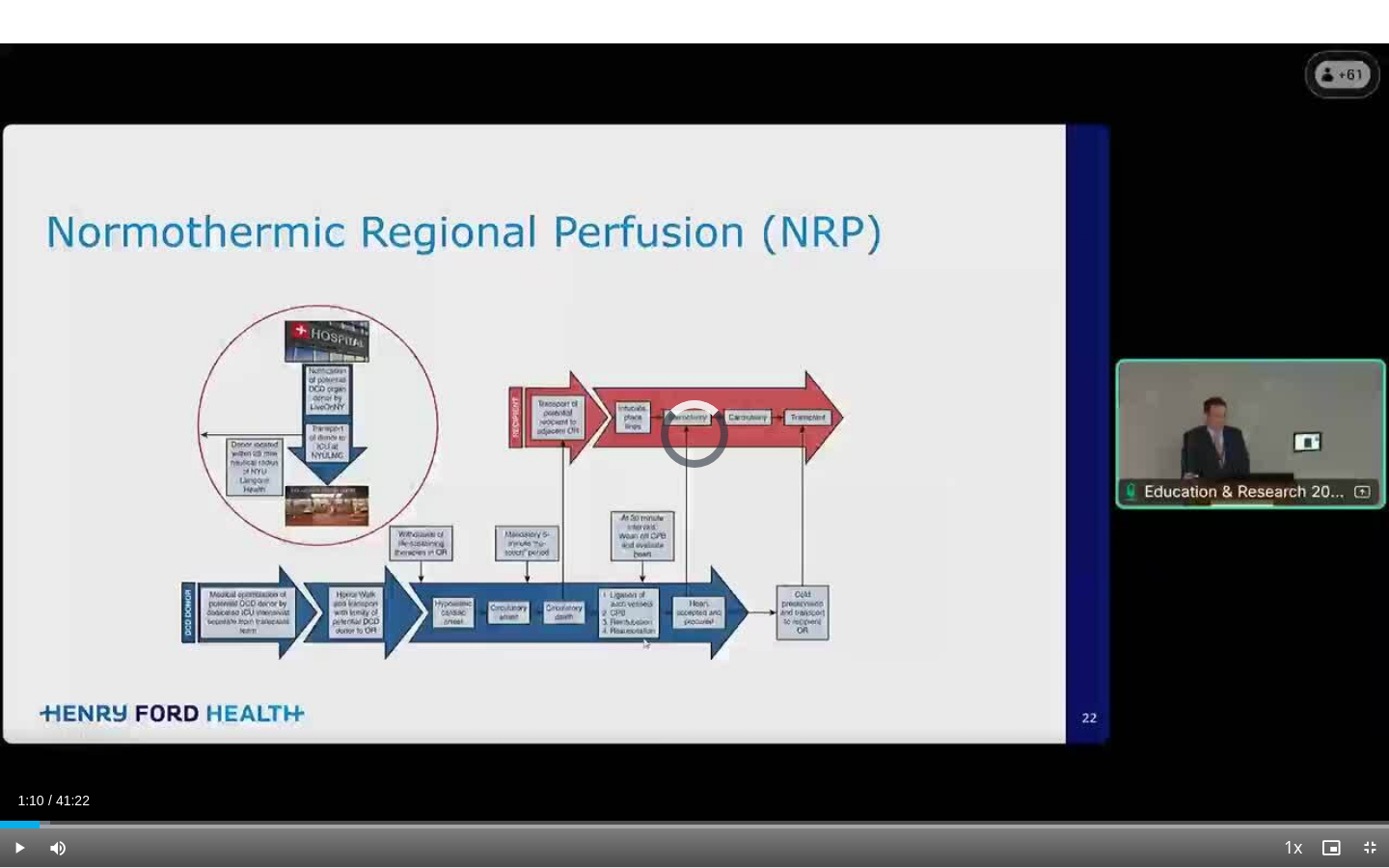 click at bounding box center [19, 848] 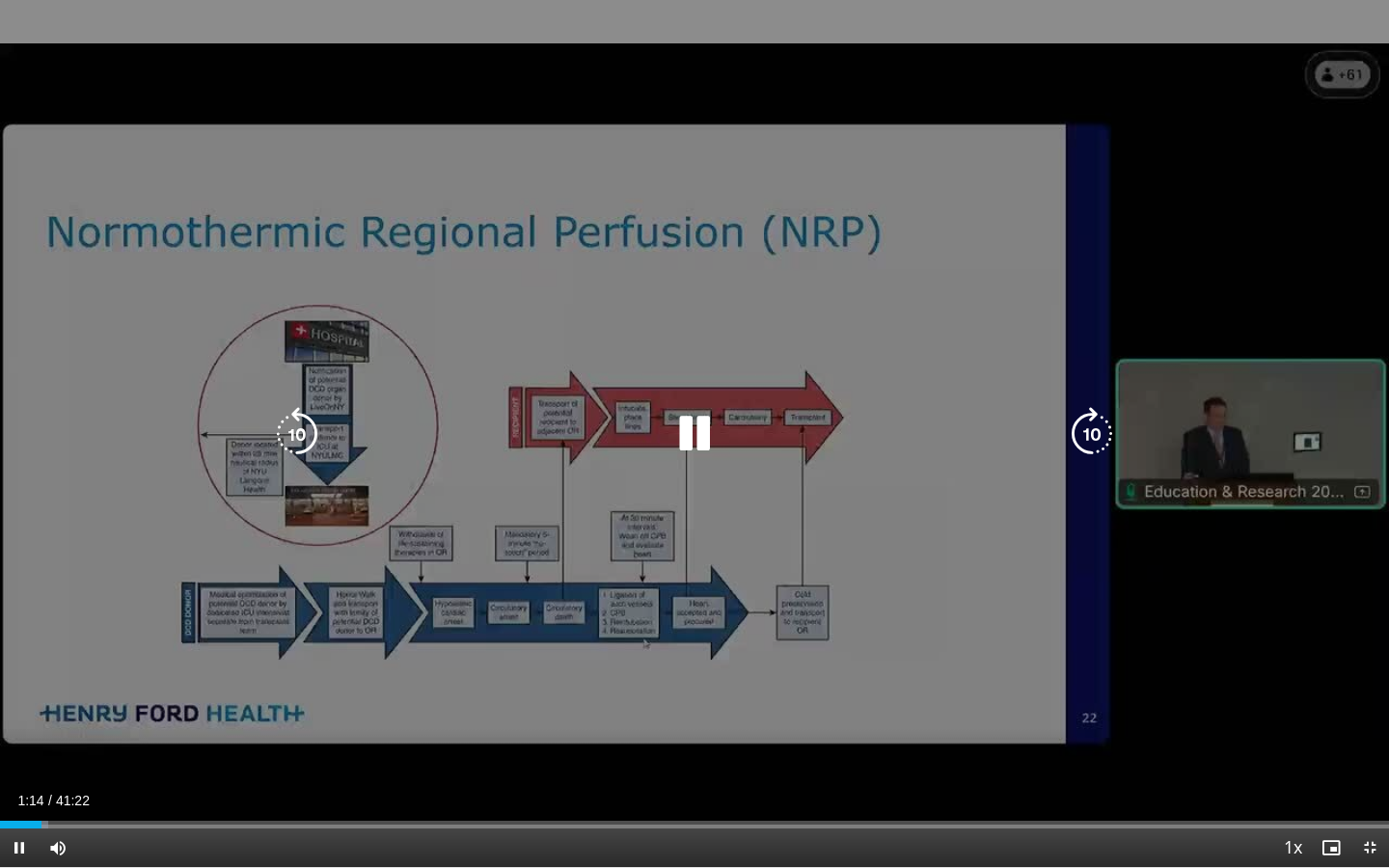 click on "10 seconds
Tap to unmute" at bounding box center (694, 433) 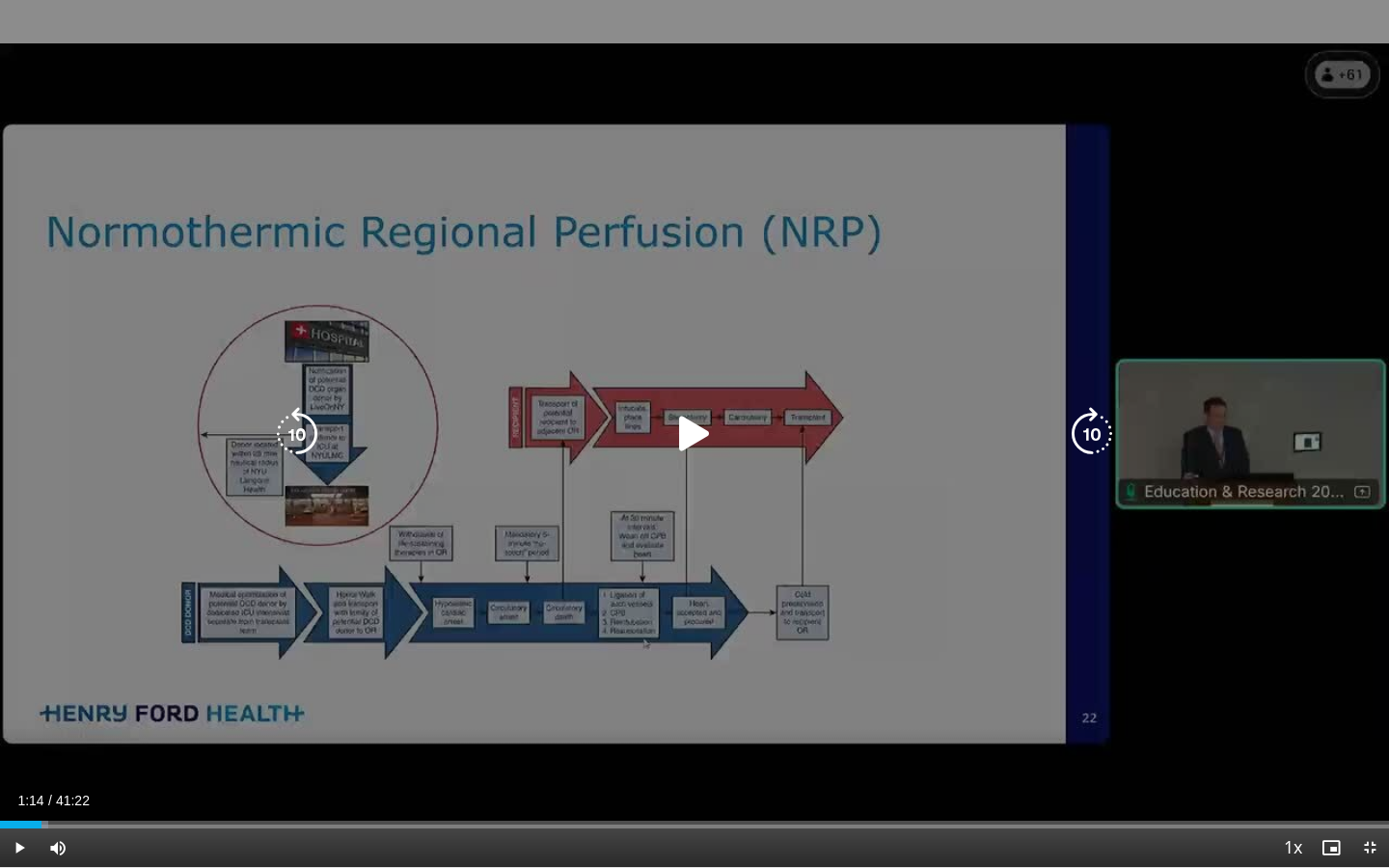 click on "10 seconds
Tap to unmute" at bounding box center [694, 433] 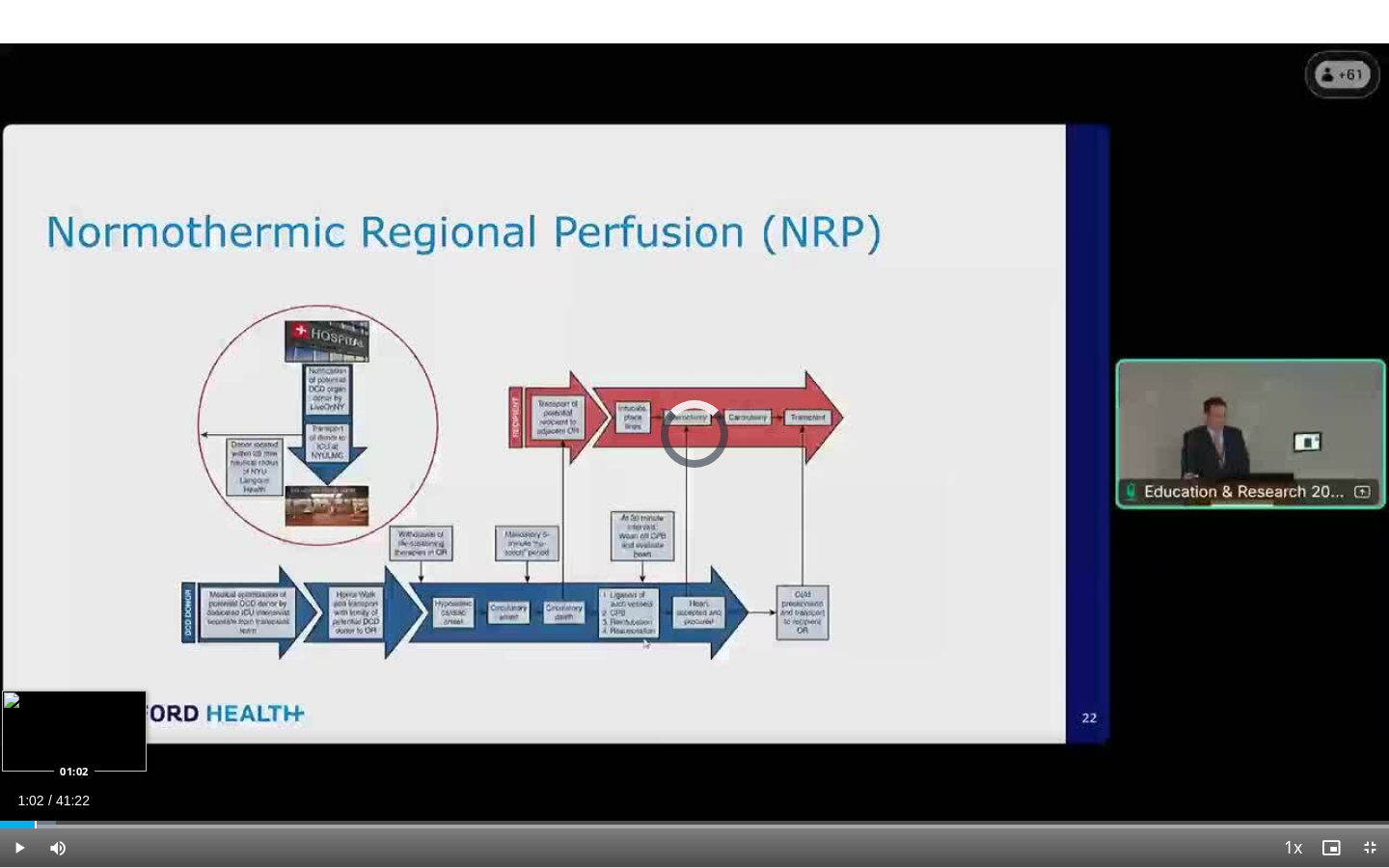 click at bounding box center (36, 825) 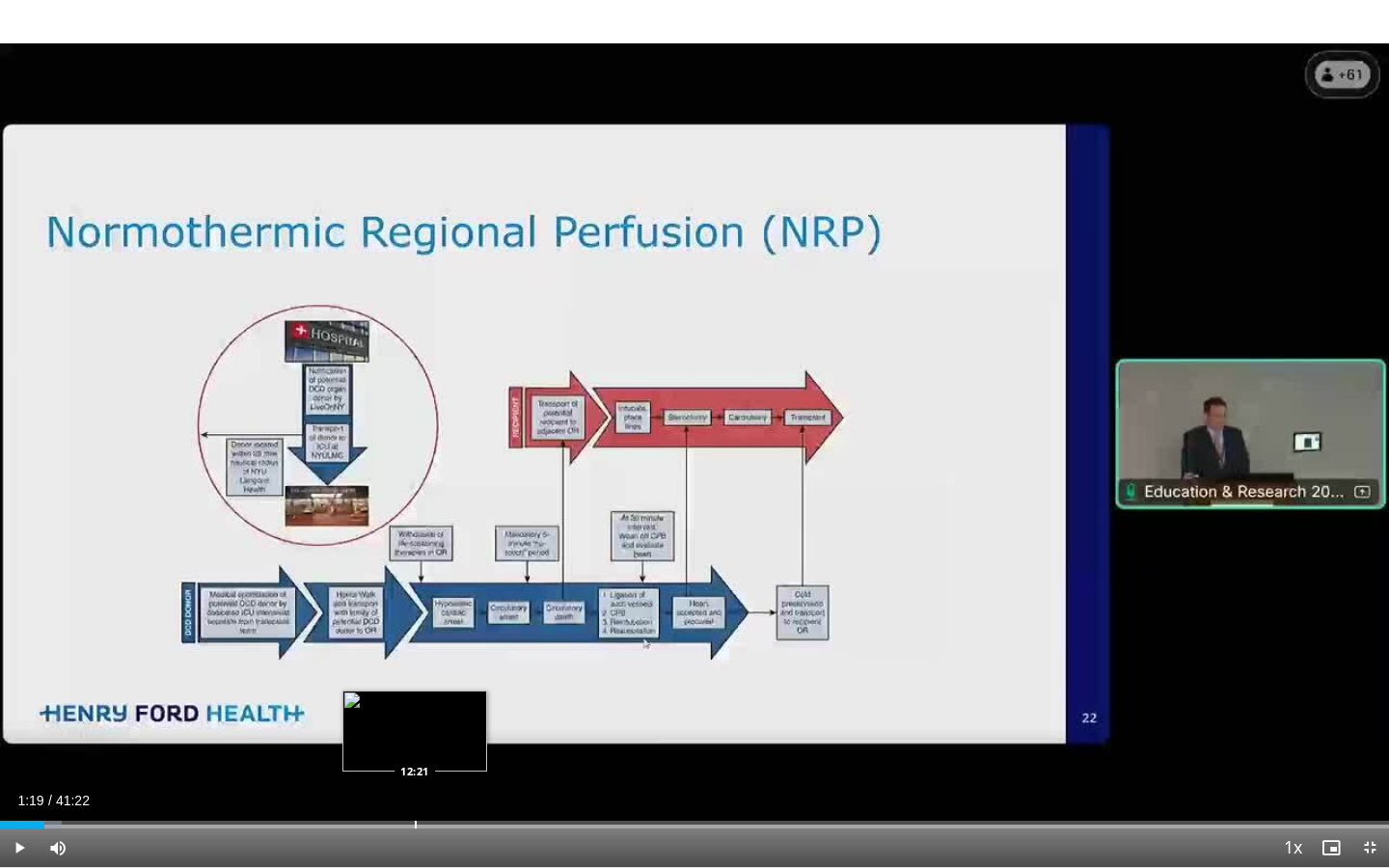 click on "Loaded :  4.43% 01:19 12:21" at bounding box center [694, 819] 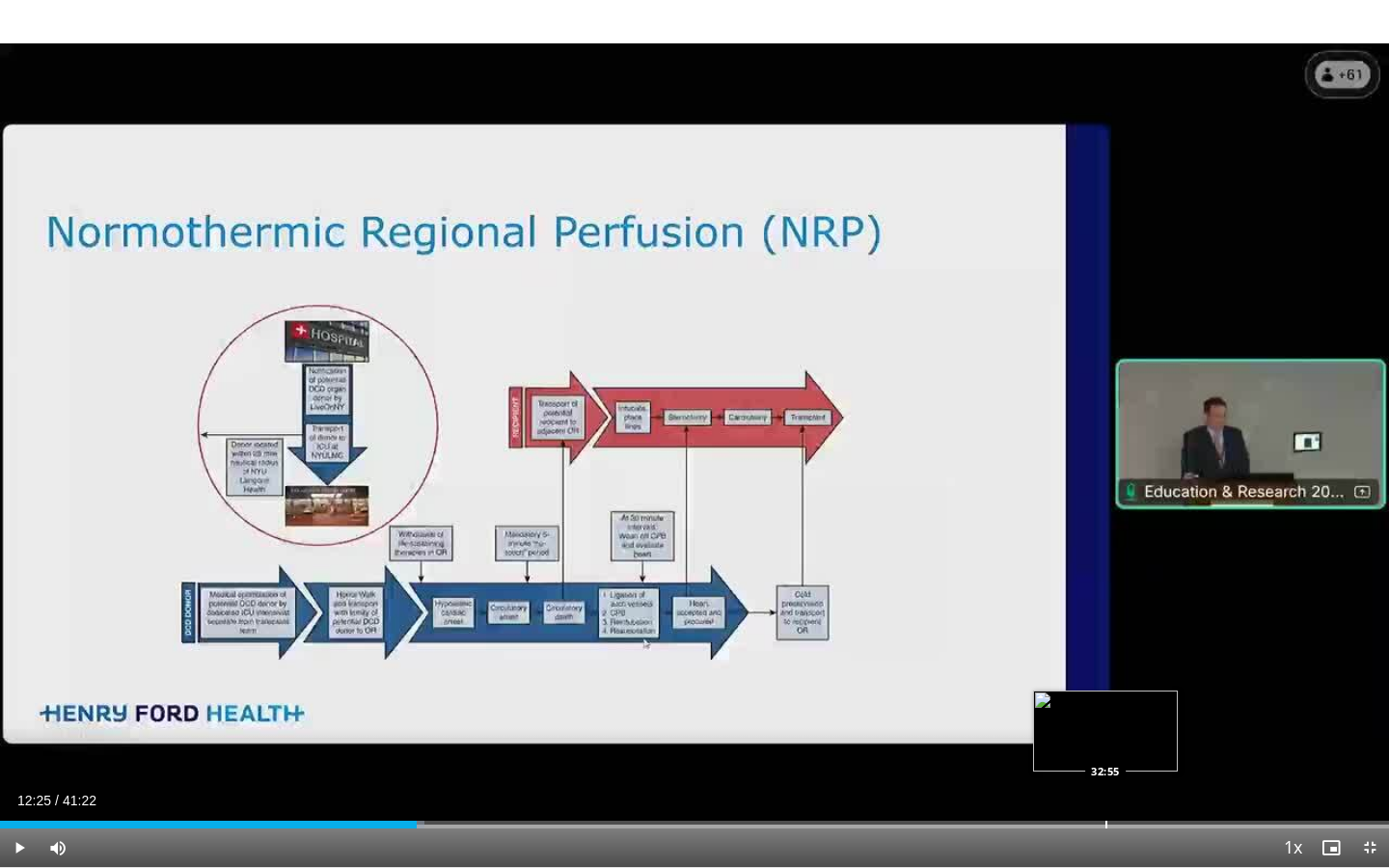 click on "Loaded :  30.56% 12:25 32:55" at bounding box center (694, 819) 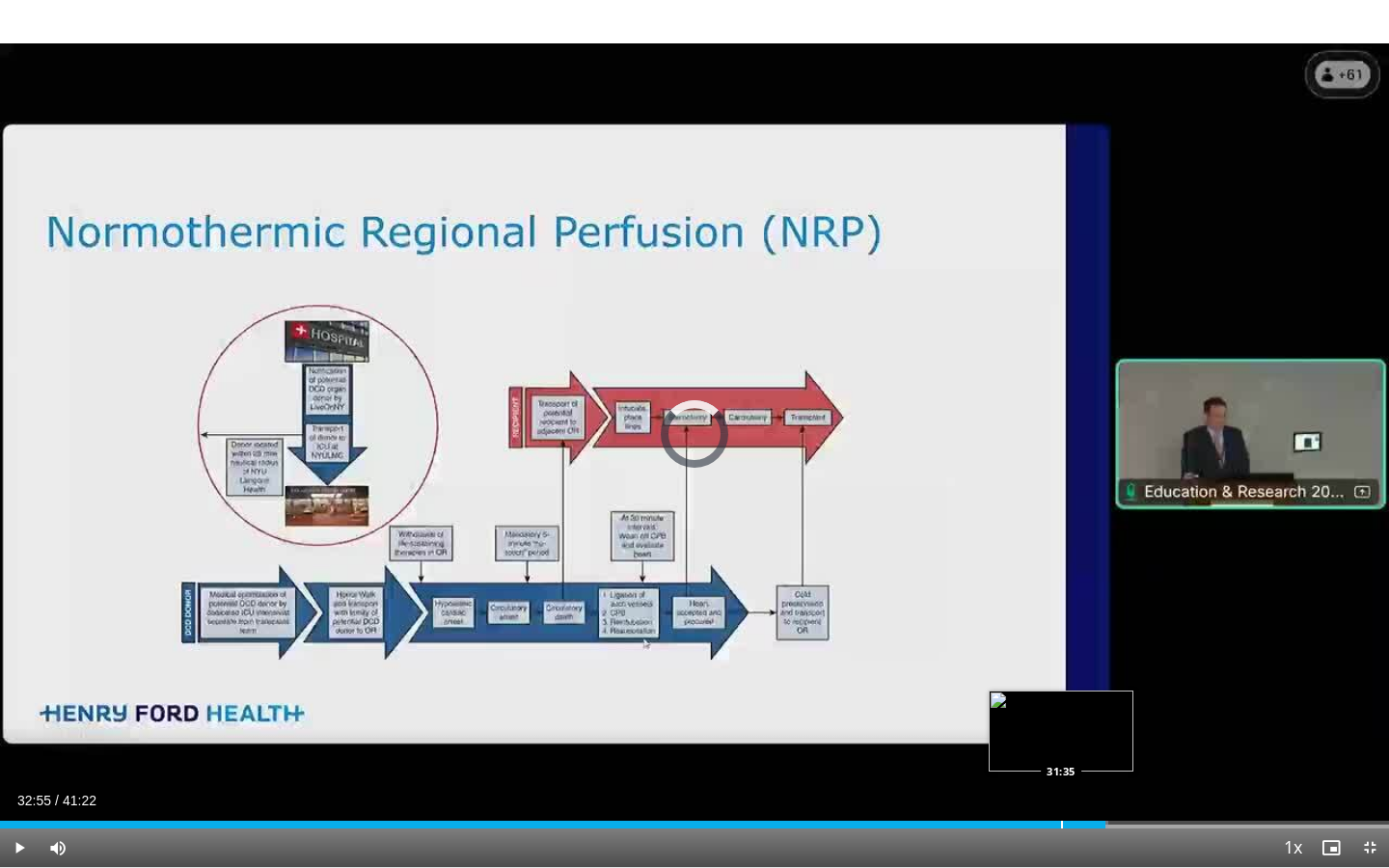 click at bounding box center (1062, 825) 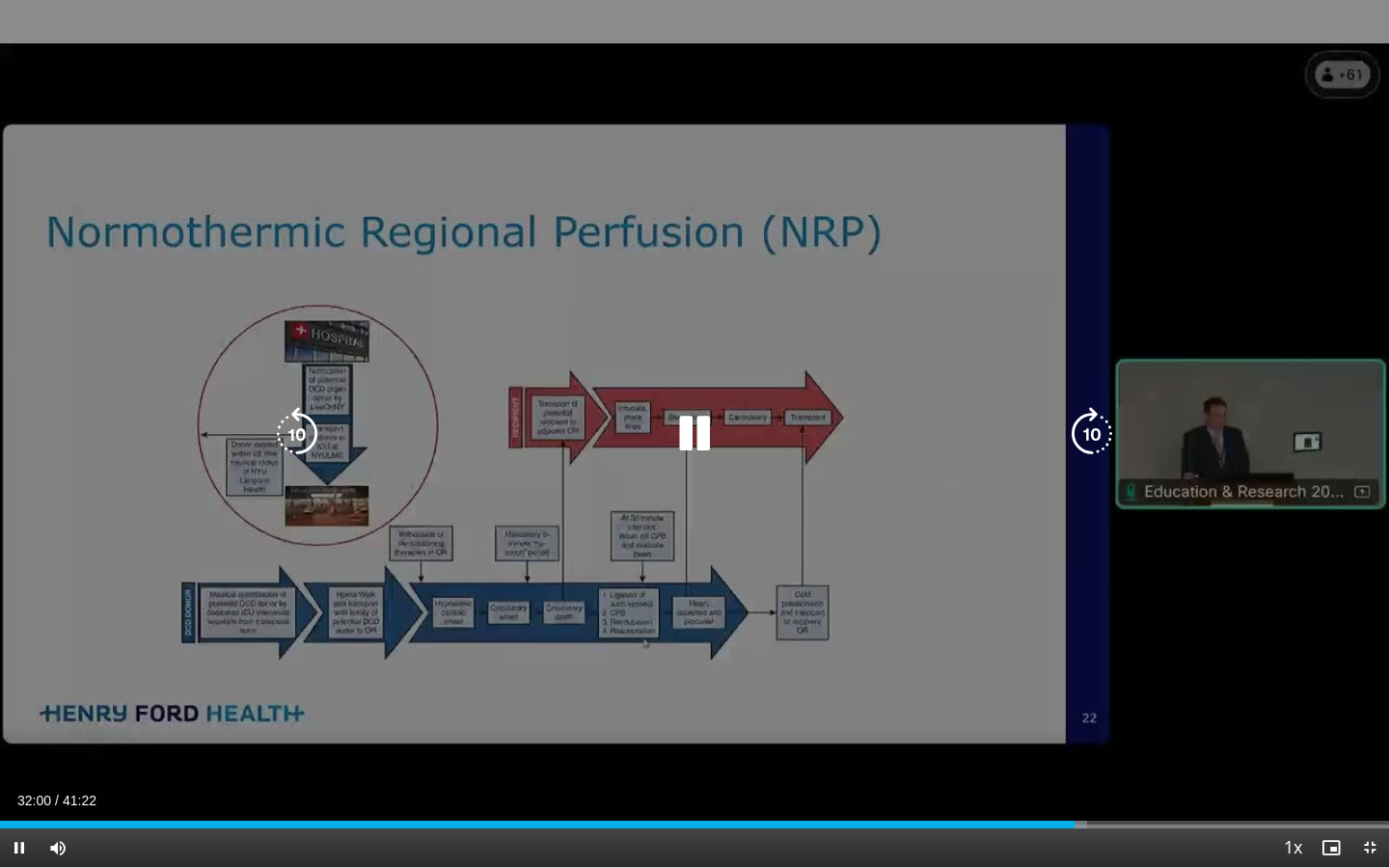 click at bounding box center [694, 434] 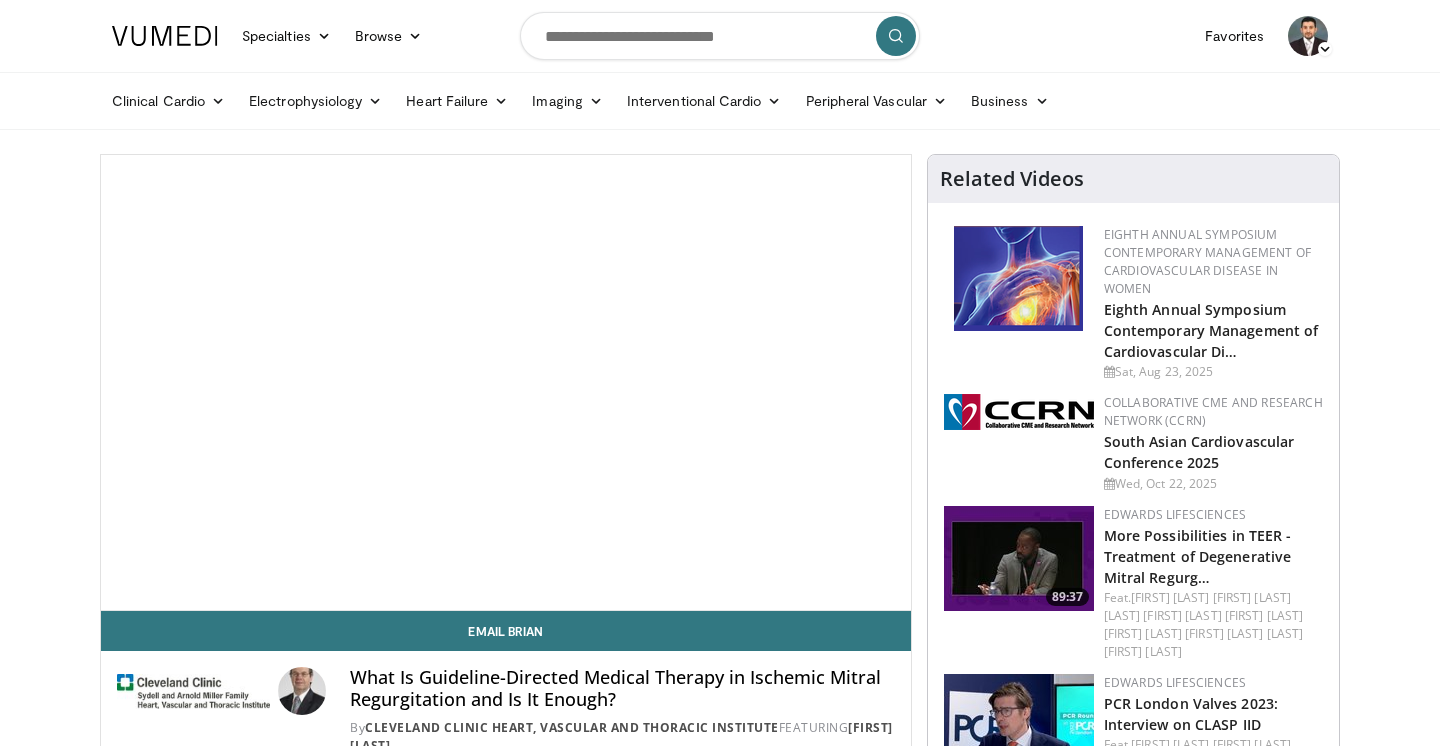 scroll, scrollTop: 34, scrollLeft: 0, axis: vertical 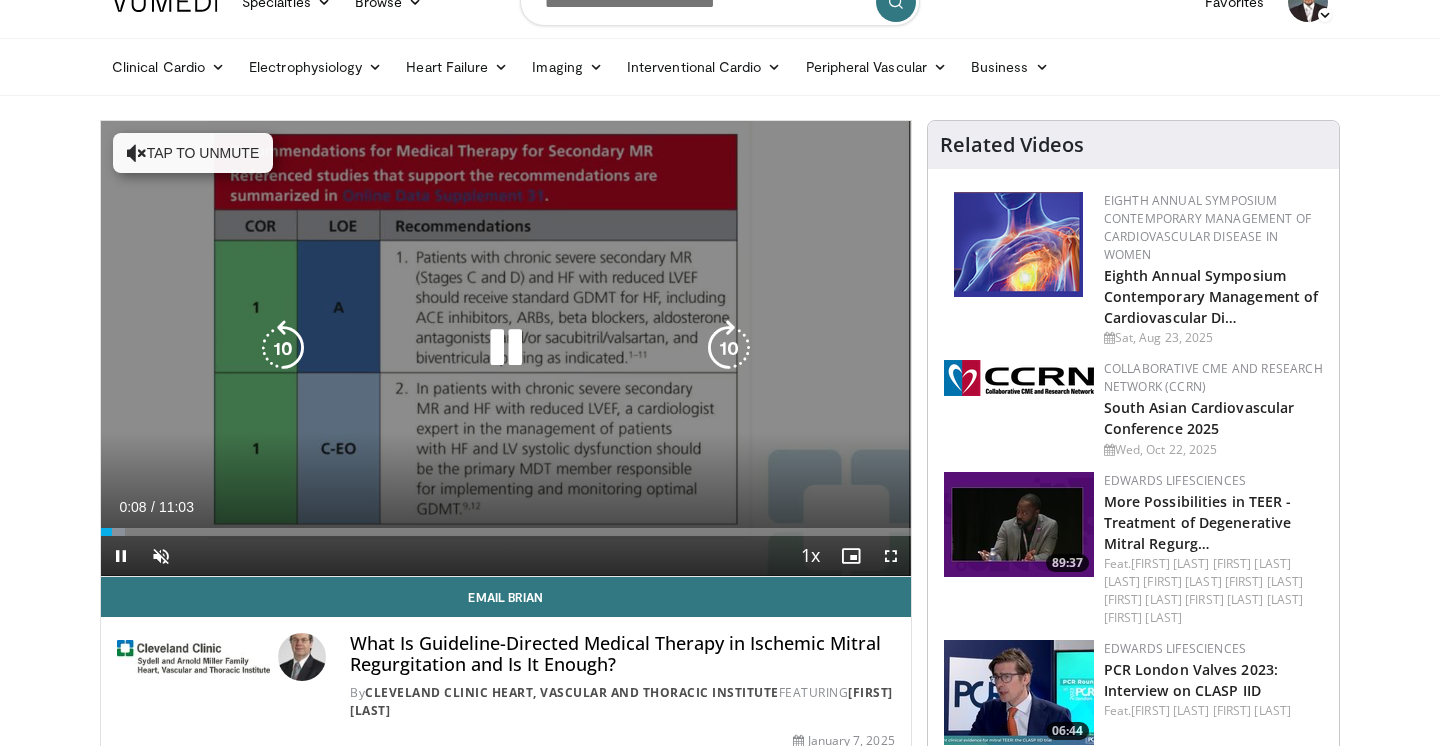 click at bounding box center (506, 348) 